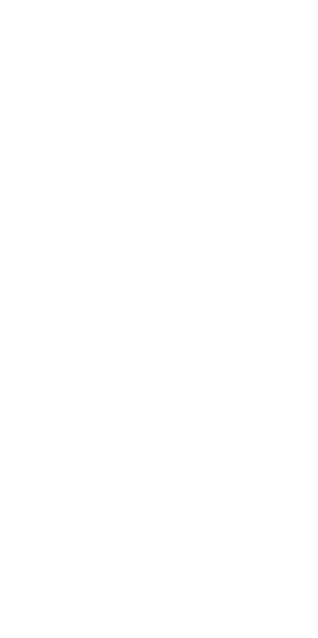 scroll, scrollTop: 0, scrollLeft: 0, axis: both 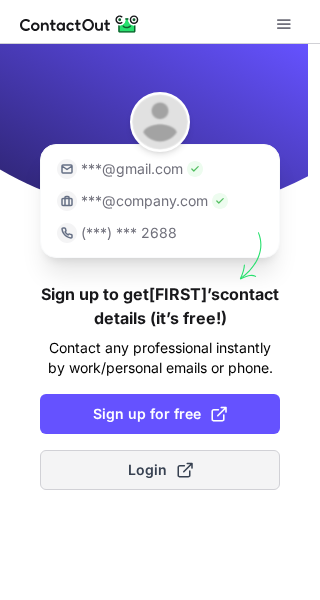 click on "Login" at bounding box center (160, 470) 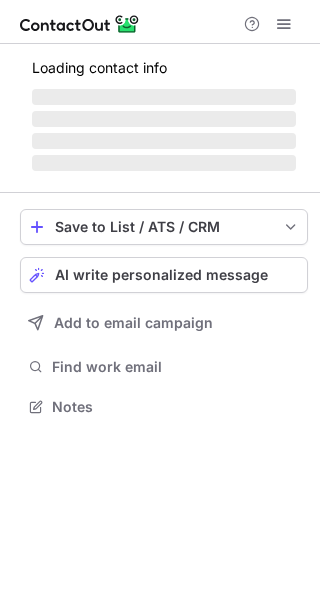 scroll, scrollTop: 0, scrollLeft: 0, axis: both 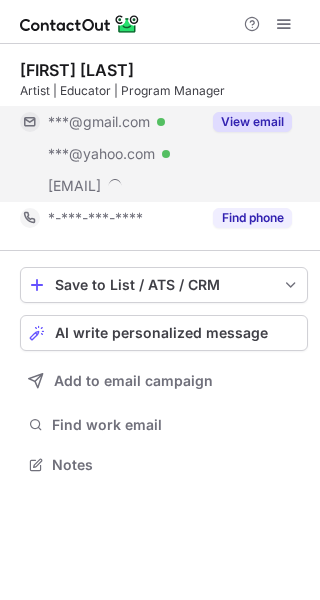 click on "View email" at bounding box center [252, 122] 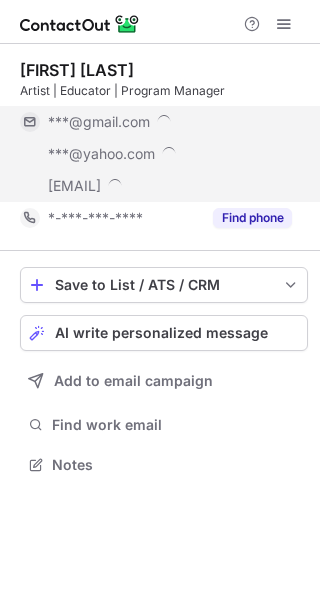 scroll, scrollTop: 9, scrollLeft: 10, axis: both 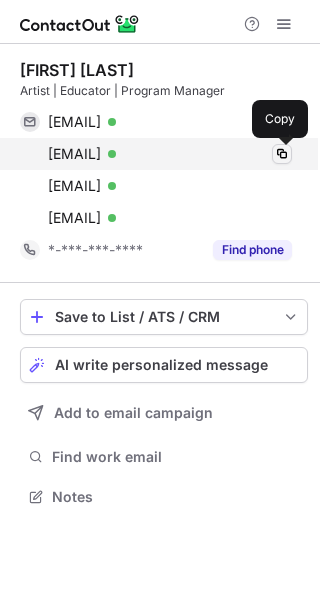 click at bounding box center (282, 154) 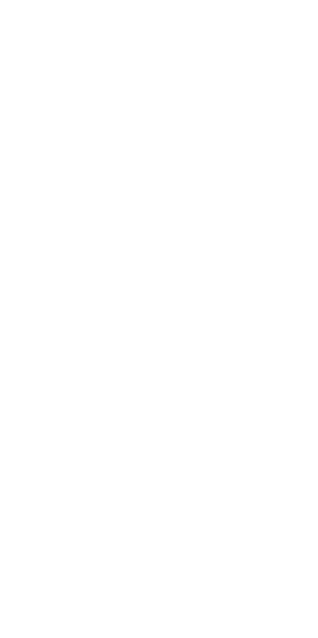 scroll, scrollTop: 0, scrollLeft: 0, axis: both 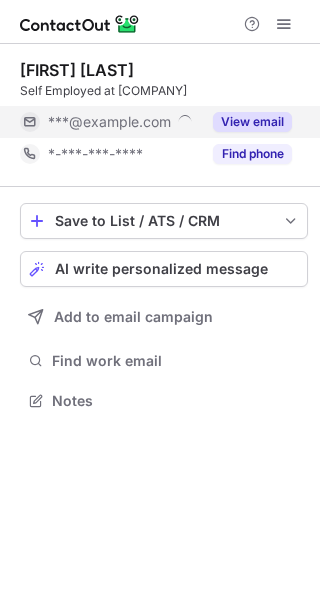 click on "View email" at bounding box center [246, 122] 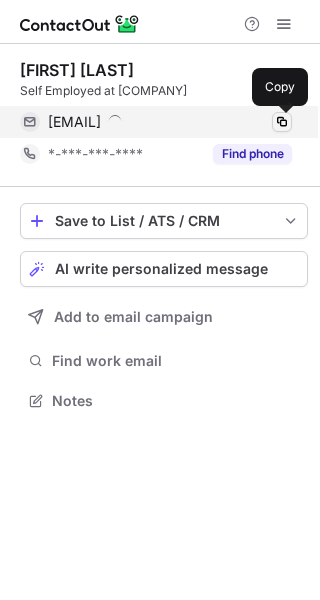 click at bounding box center [282, 122] 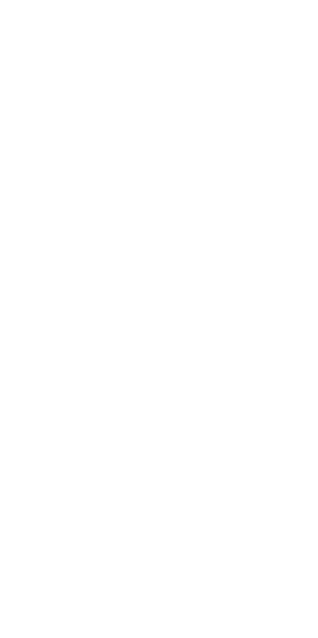 scroll, scrollTop: 0, scrollLeft: 0, axis: both 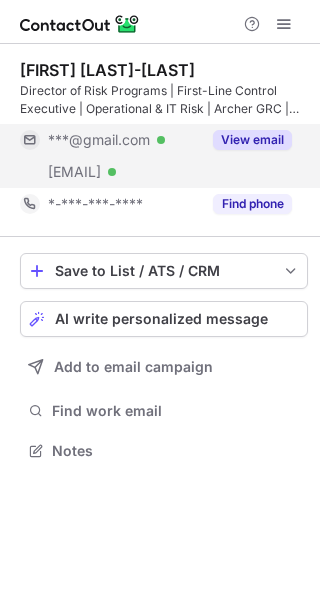 click on "View email" at bounding box center [252, 140] 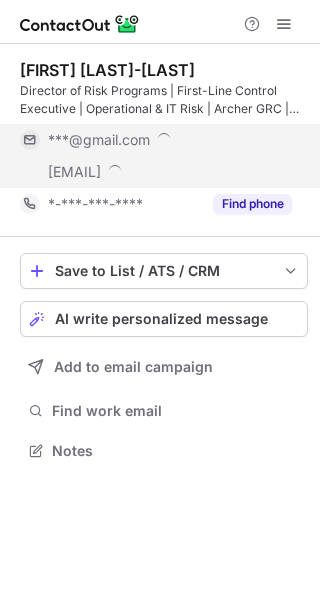 scroll, scrollTop: 10, scrollLeft: 10, axis: both 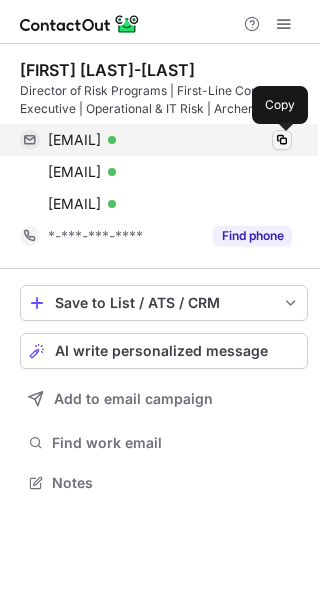 click at bounding box center (282, 140) 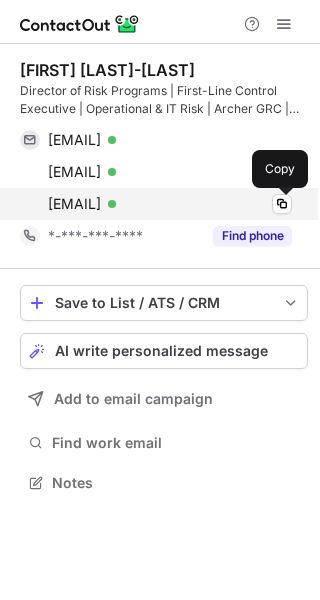 scroll, scrollTop: 0, scrollLeft: 0, axis: both 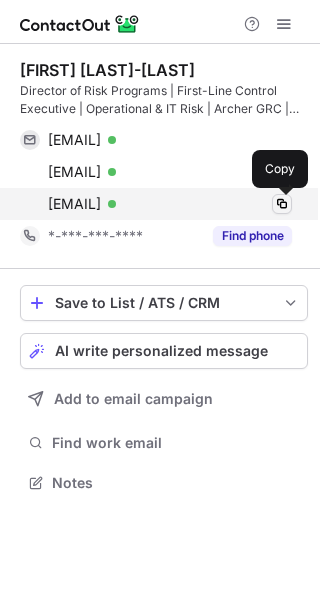 click at bounding box center [282, 204] 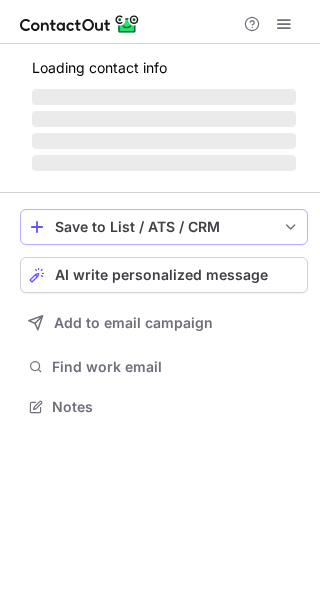 scroll, scrollTop: 0, scrollLeft: 0, axis: both 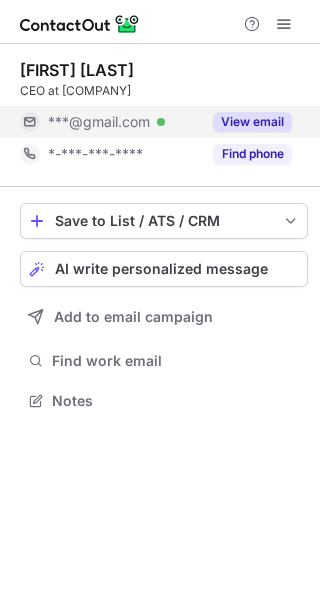 click on "View email" at bounding box center [252, 122] 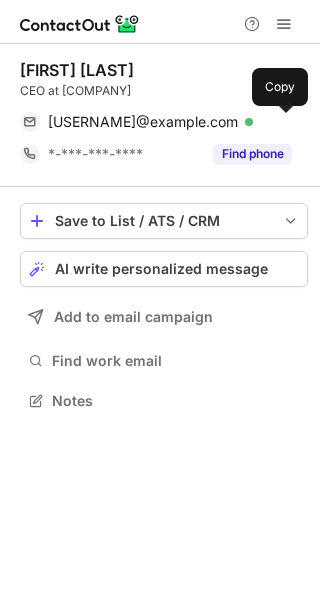 drag, startPoint x: 283, startPoint y: 120, endPoint x: 8, endPoint y: 56, distance: 282.34906 